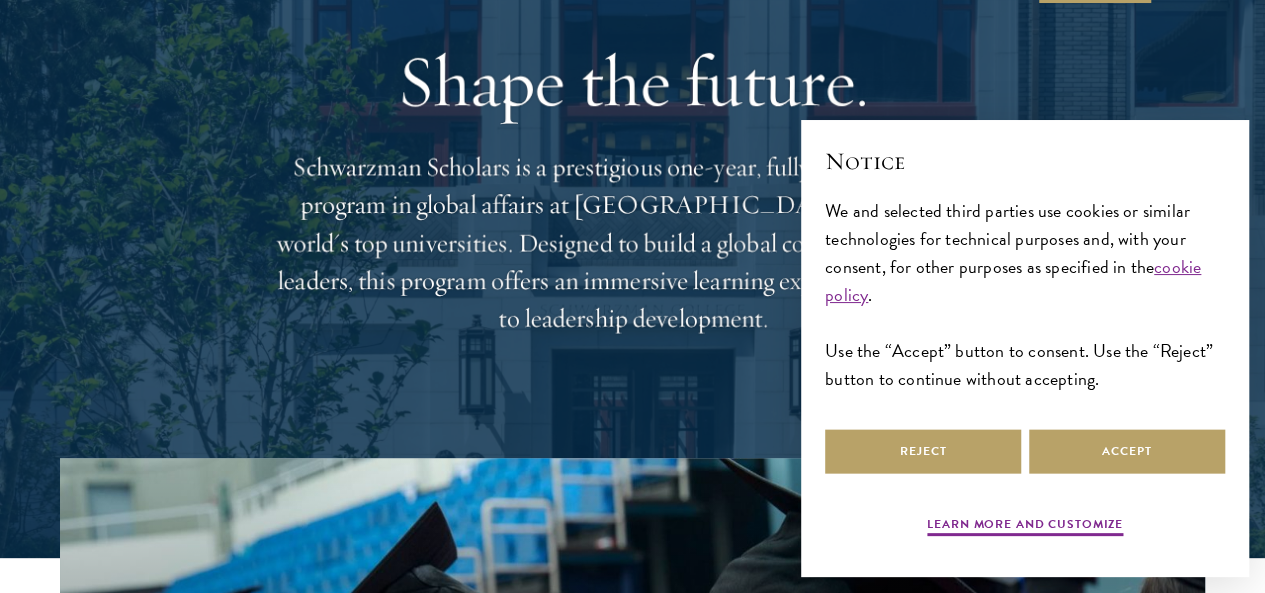 scroll, scrollTop: 196, scrollLeft: 0, axis: vertical 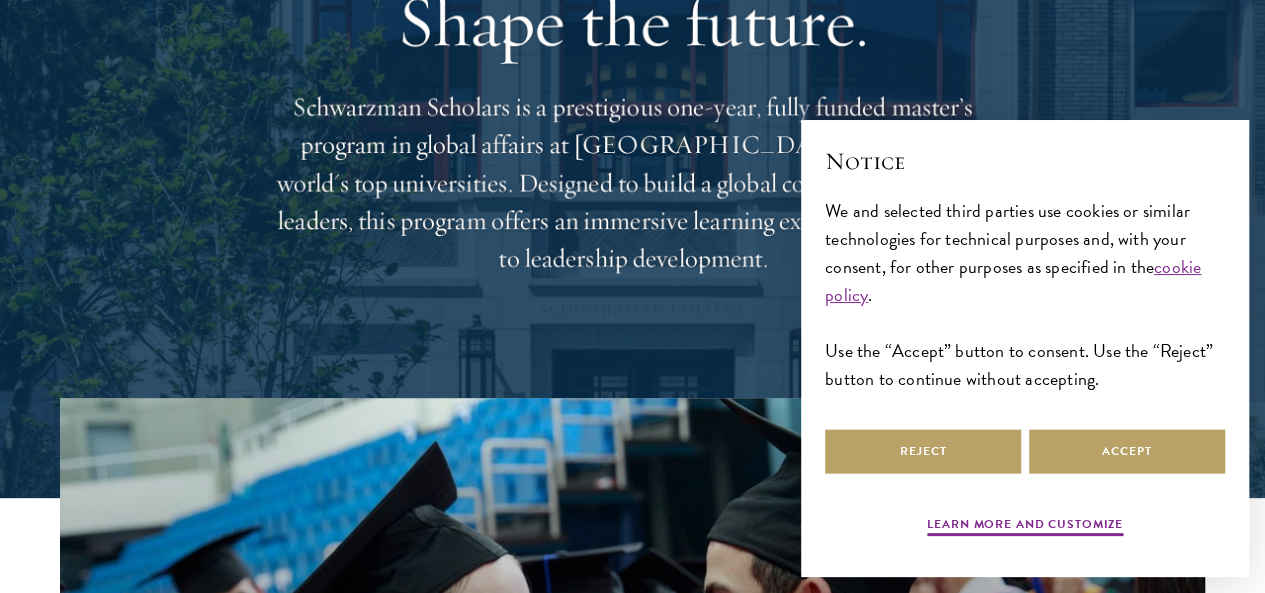 click on "About
Overview
Leadership
Donors
Program Experience
Overview
Curriculum
Student Life
Faculty & Guest Speakers
Scholars
Admissions
Overview
Application Instructions
Information Sessions
Alumni
News
STAY UPDATED
Apply
Follow Schwarzman Scholars
Shape the future.
Schwarzman Scholars is a prestigious one-year, fully funded master’s program in global affairs at Tsinghua University, one of the world's top universities. Designed to build a global community of future leaders, this program offers an immersive learning experience dedicated to leadership development." at bounding box center [632, 3094] 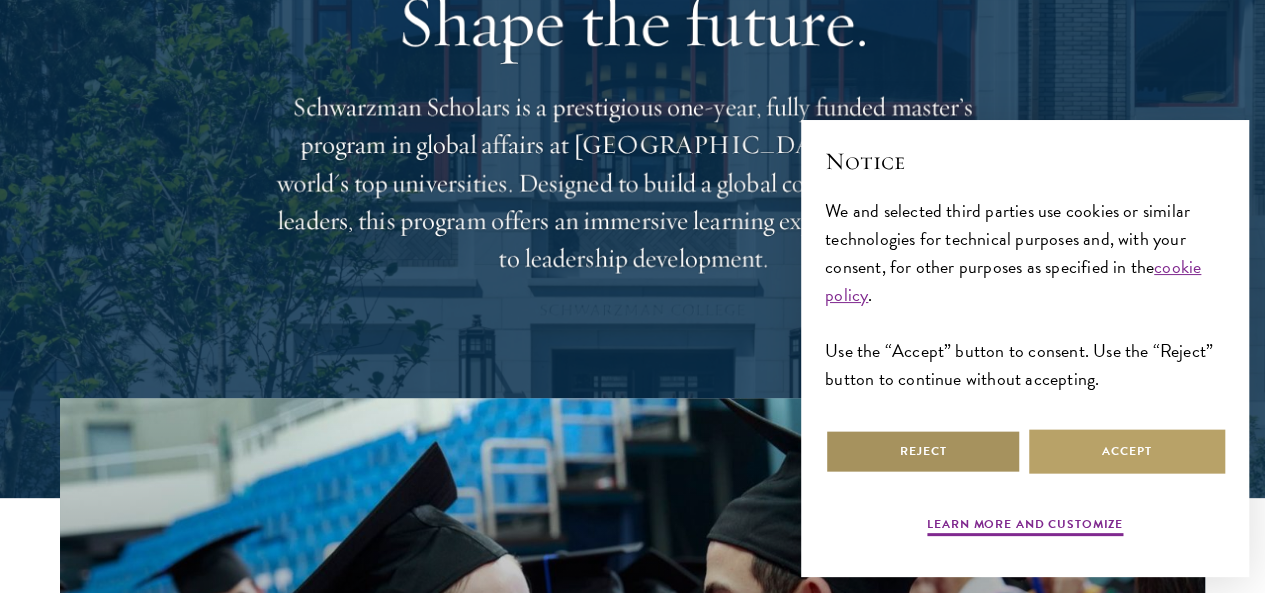 click on "Reject" at bounding box center [923, 451] 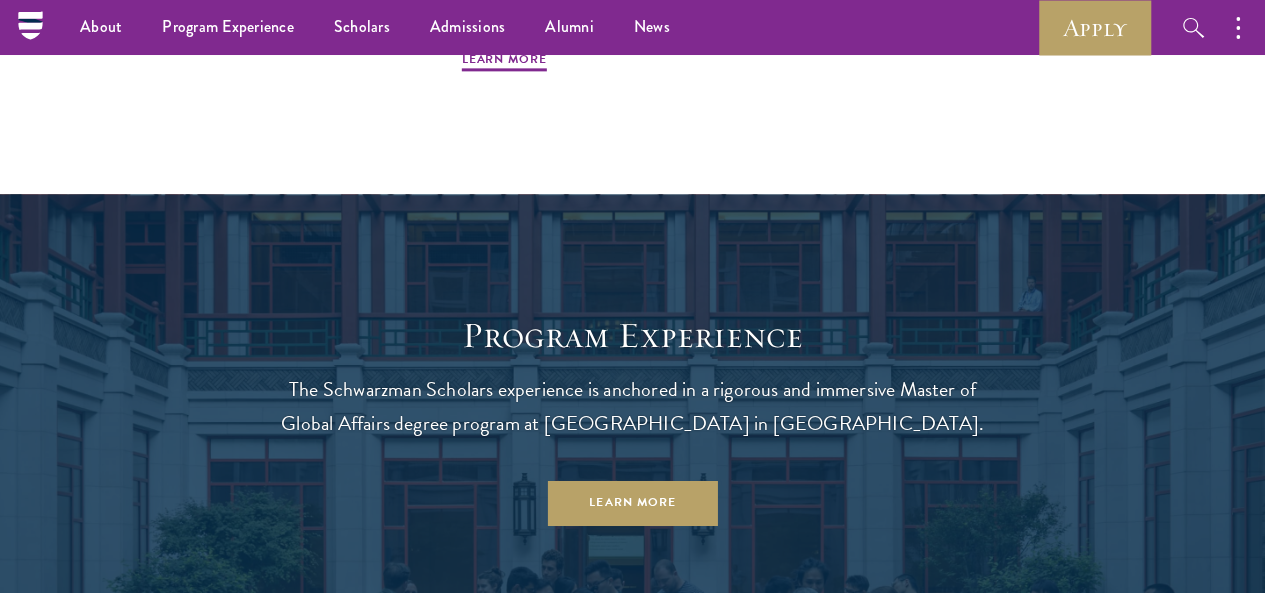 scroll, scrollTop: 0, scrollLeft: 0, axis: both 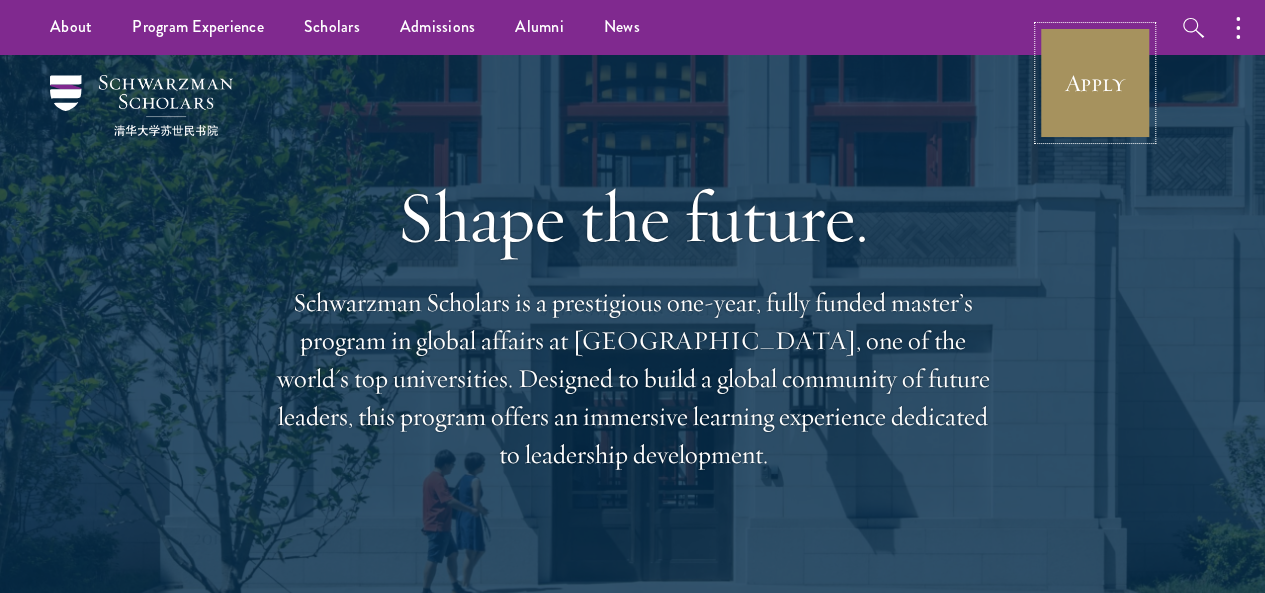 click on "Apply" at bounding box center (1095, 83) 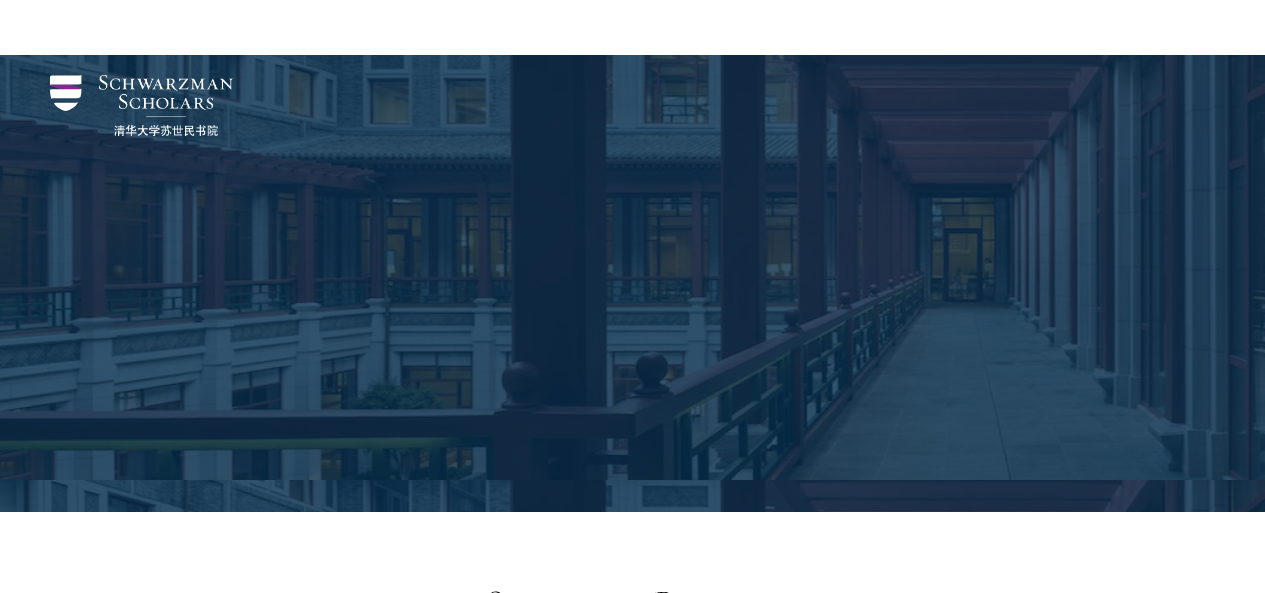 scroll, scrollTop: 2108, scrollLeft: 0, axis: vertical 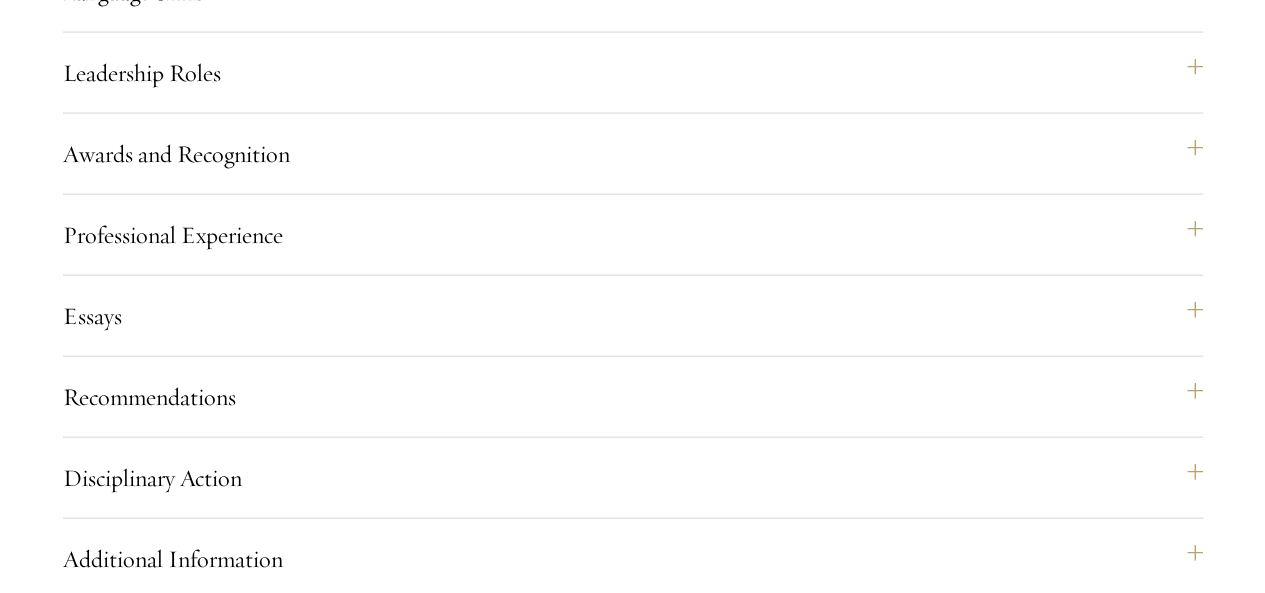 click on "Yes" at bounding box center (568, 1473) 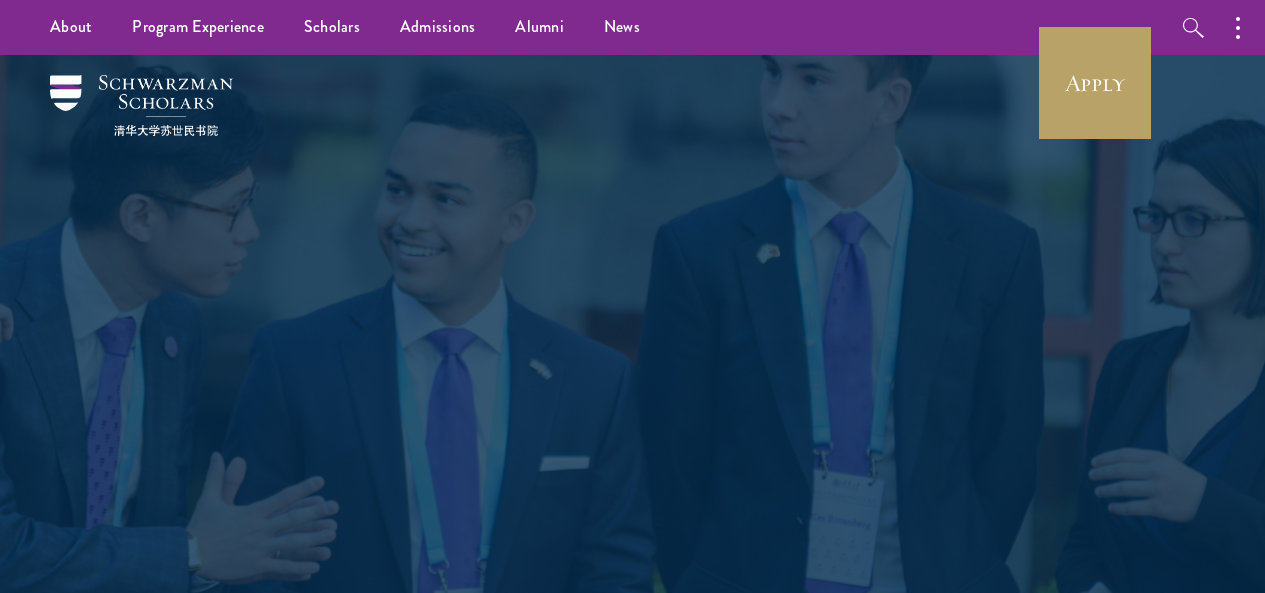 scroll, scrollTop: 0, scrollLeft: 0, axis: both 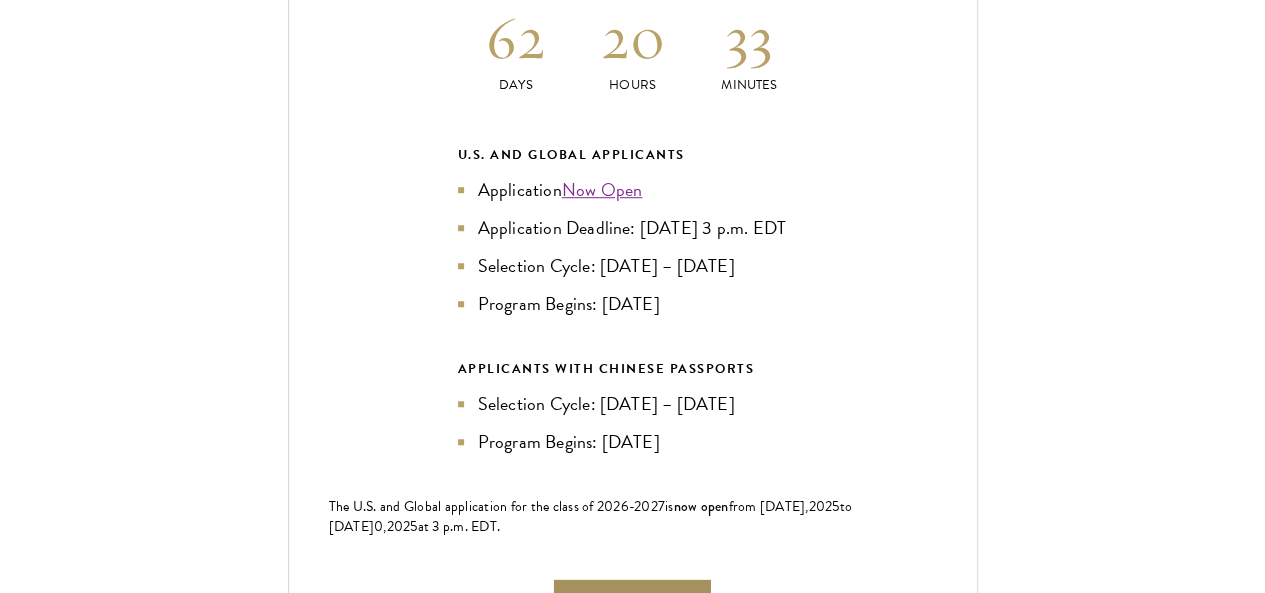 click on "Apply Now" at bounding box center (632, 599) 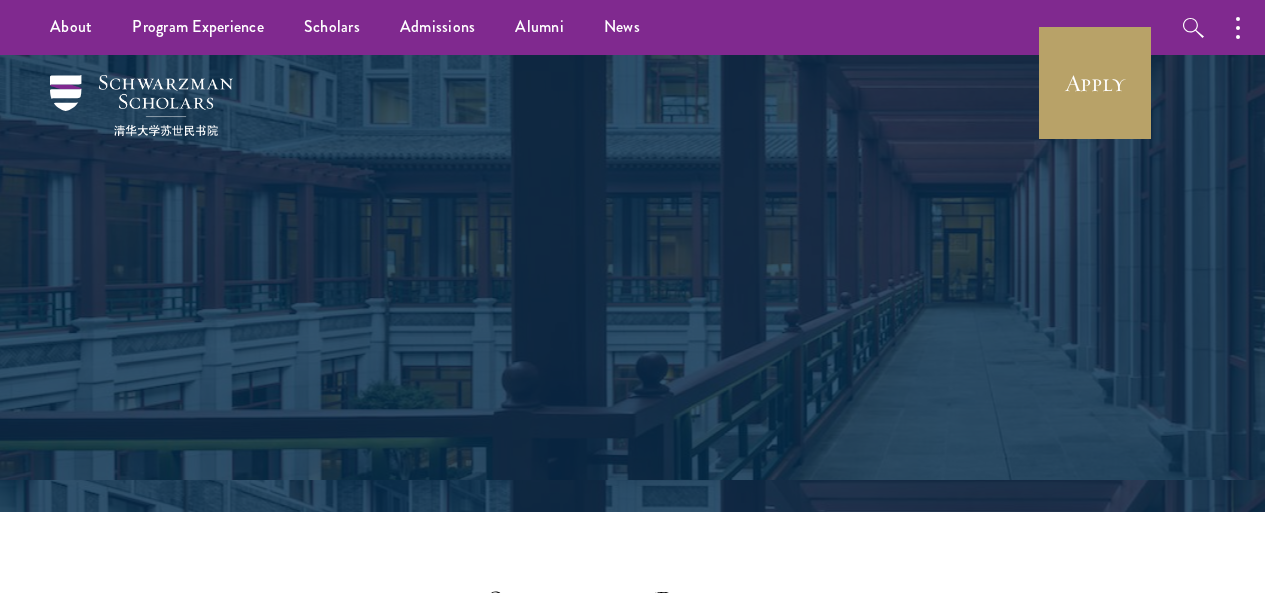 scroll, scrollTop: 0, scrollLeft: 0, axis: both 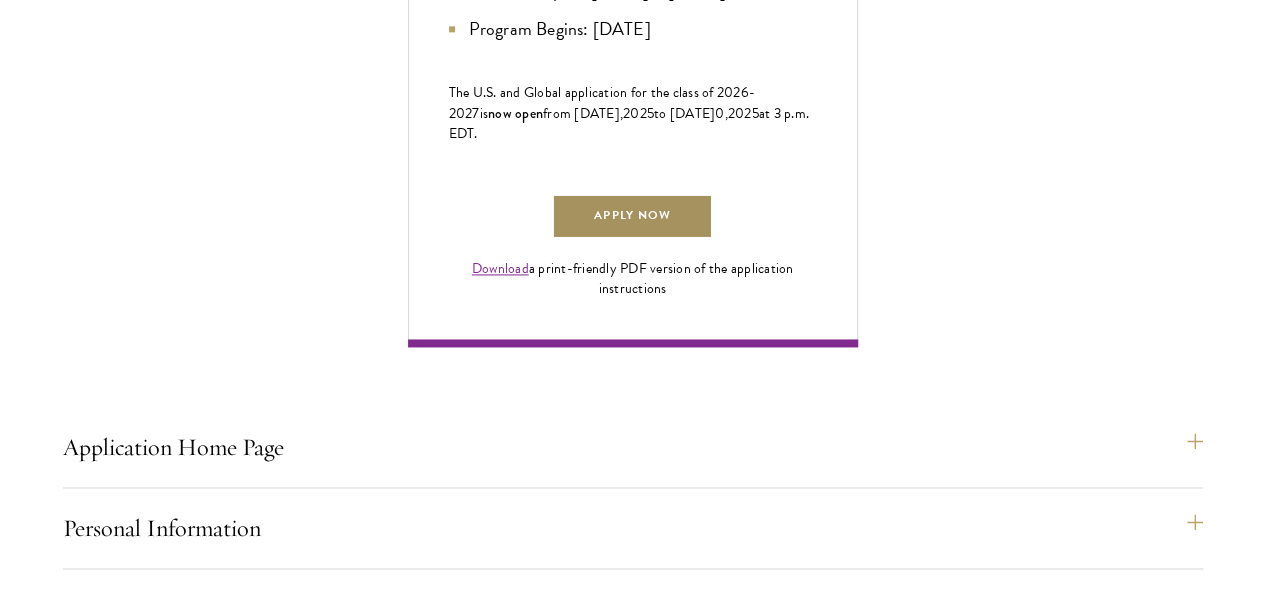 click on "Apply Now" at bounding box center [632, 216] 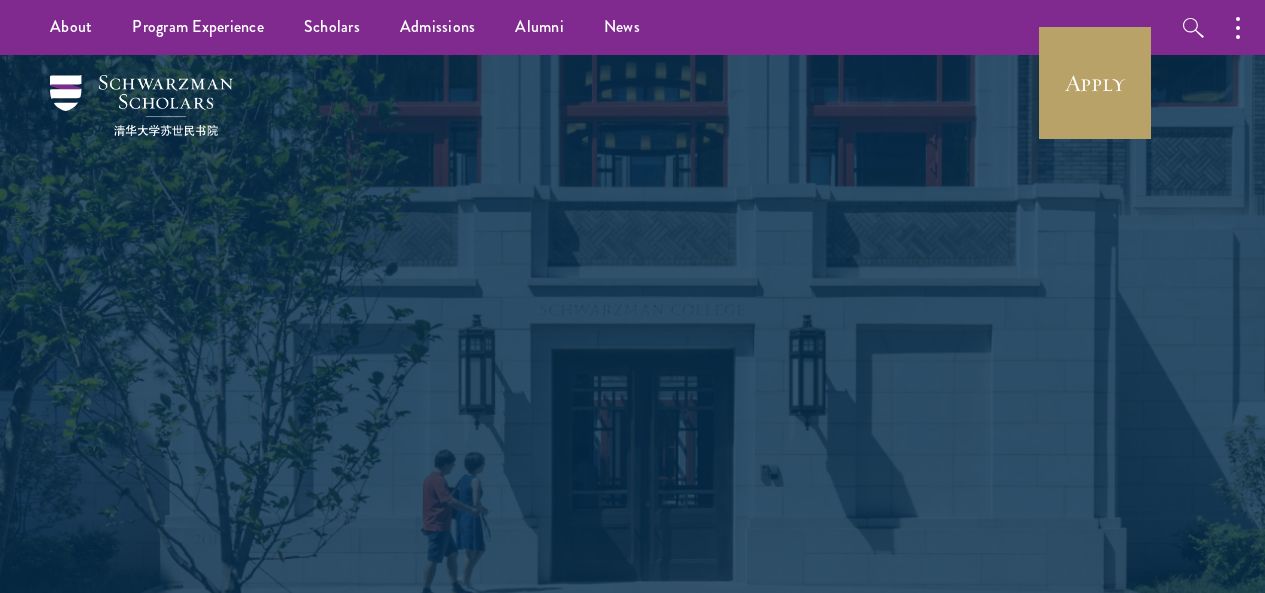 scroll, scrollTop: 0, scrollLeft: 0, axis: both 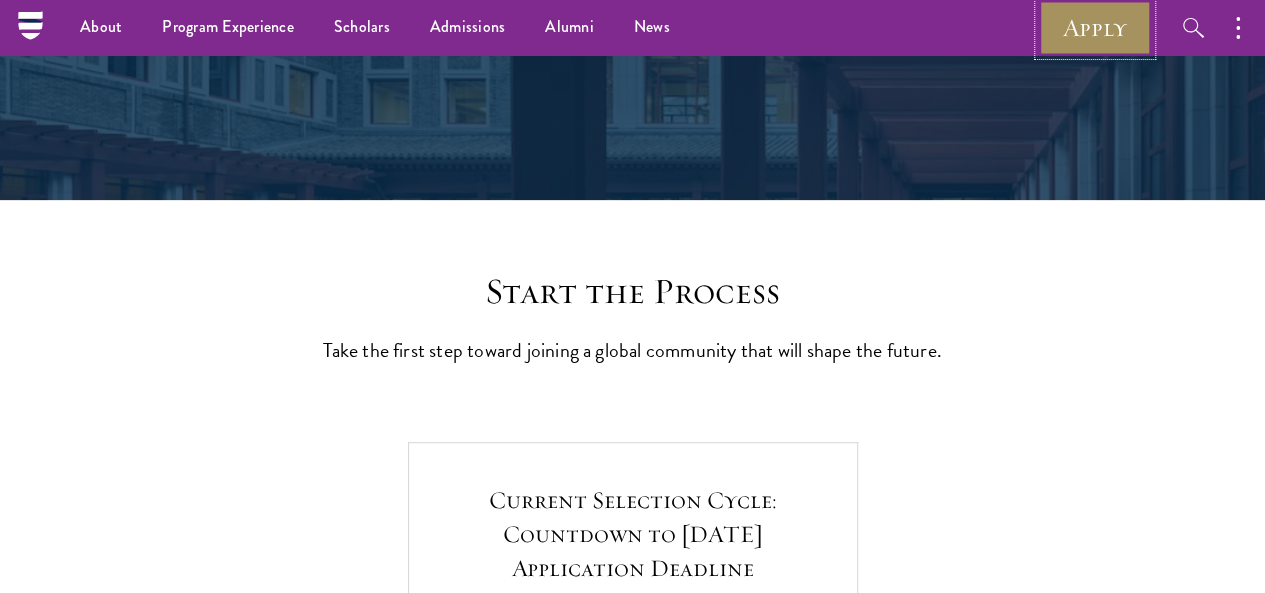 click on "Apply" at bounding box center [1095, 27] 